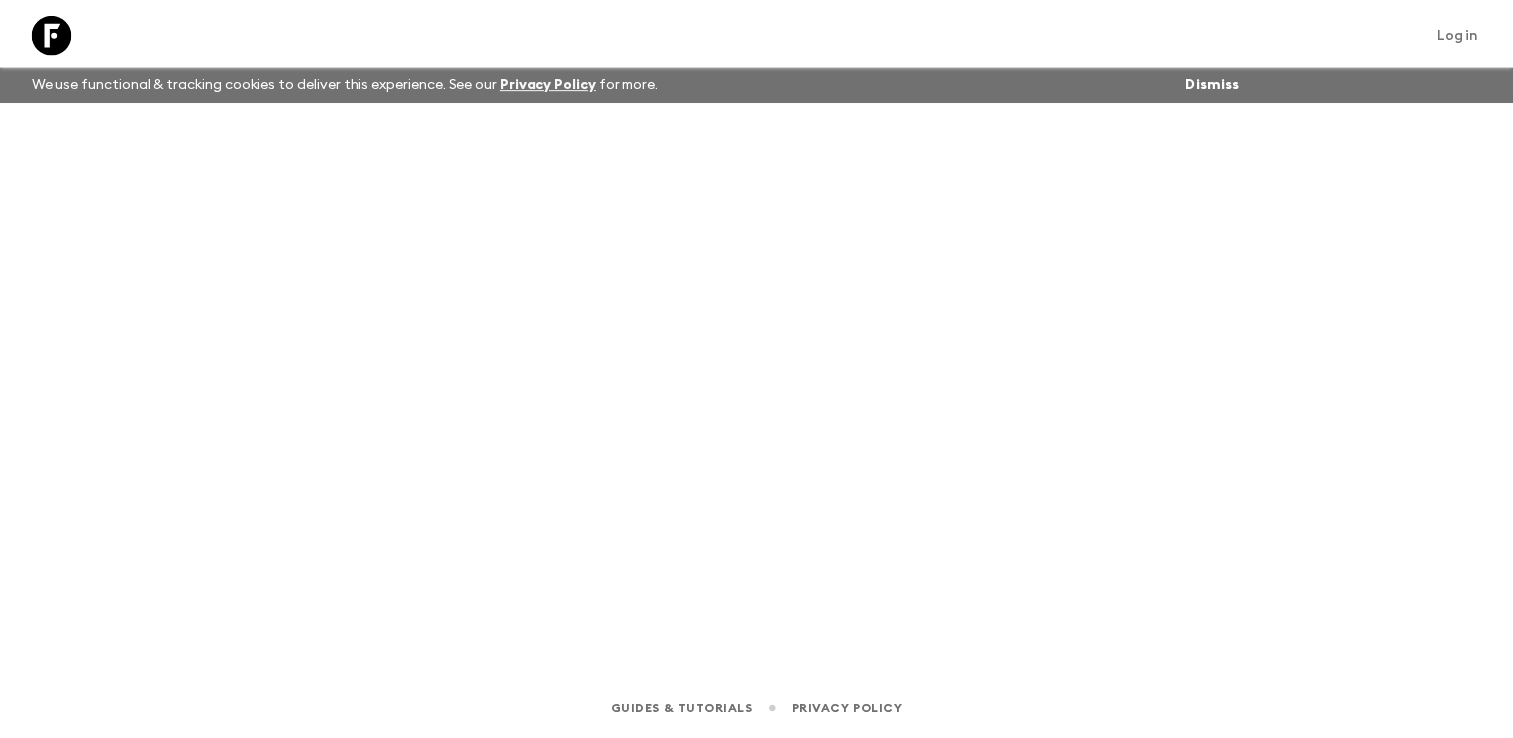 scroll, scrollTop: 0, scrollLeft: 0, axis: both 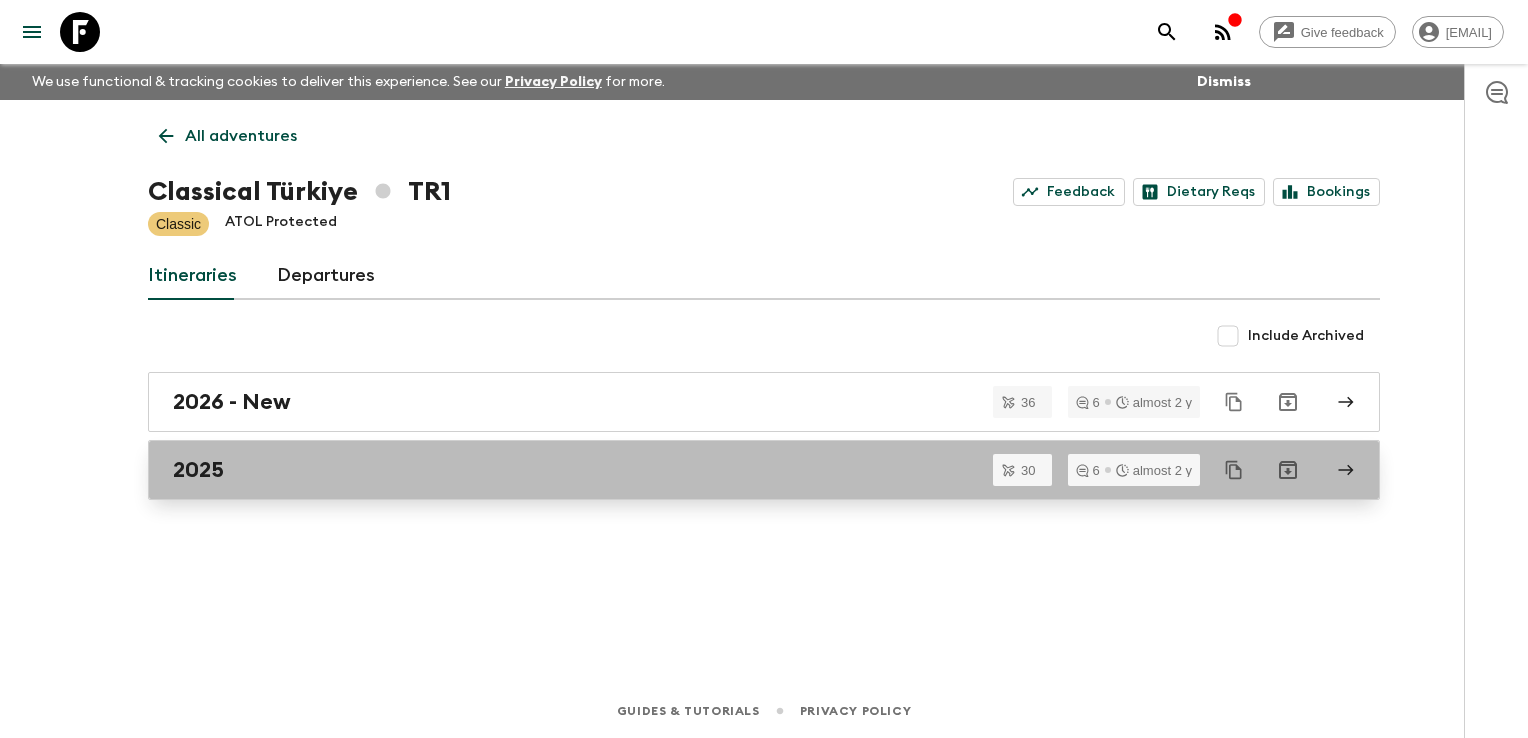 click on "2025" at bounding box center (198, 470) 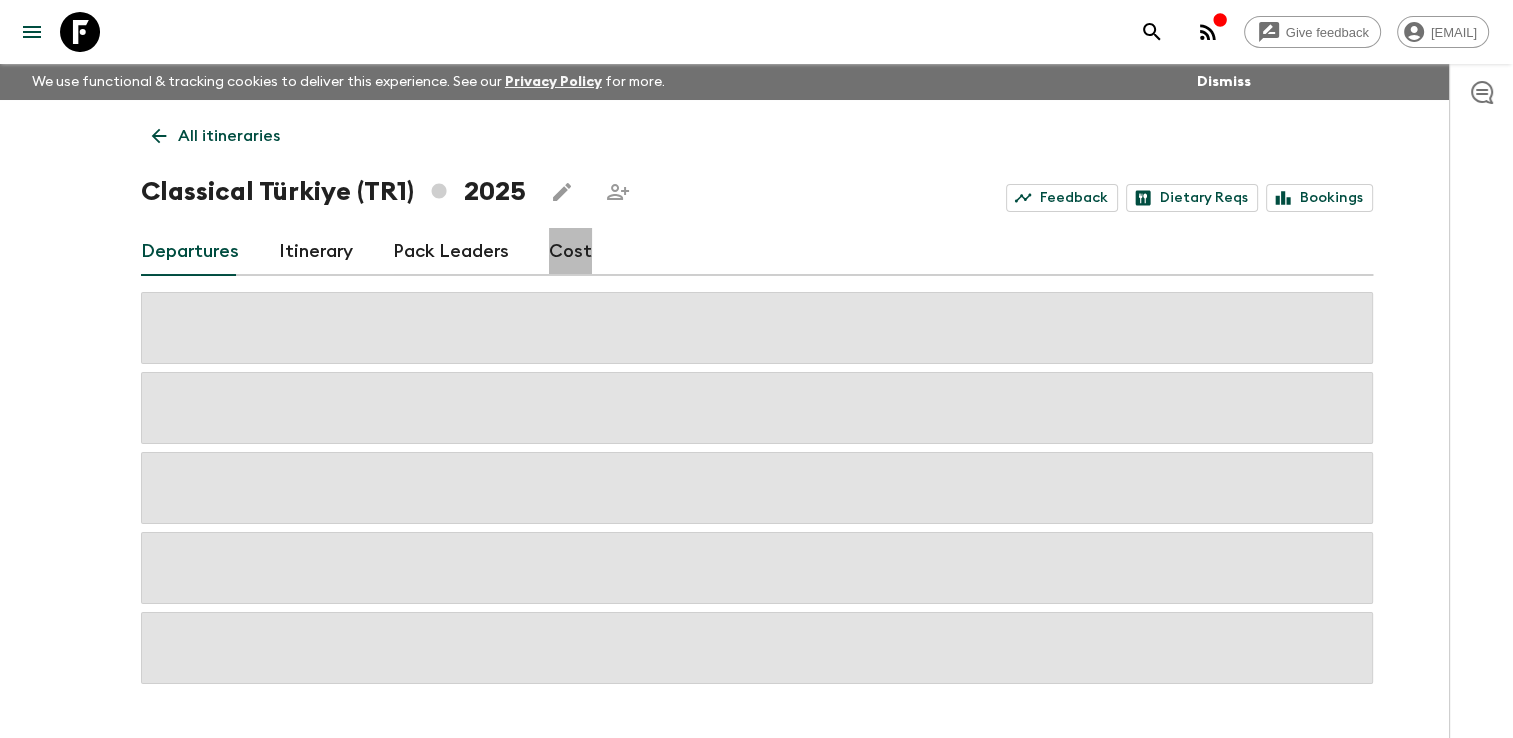 drag, startPoint x: 564, startPoint y: 240, endPoint x: 564, endPoint y: 253, distance: 13 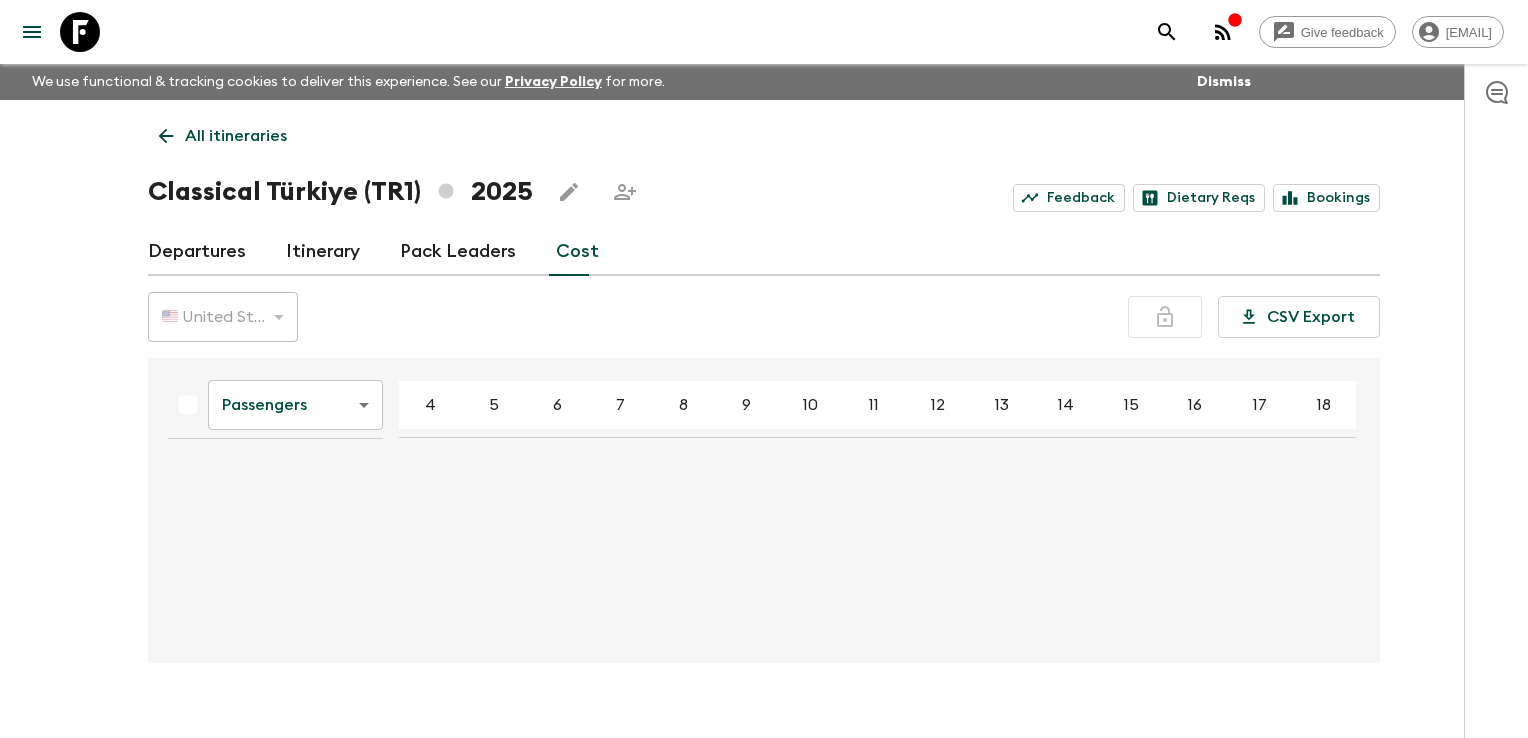 click on "Give feedback finance@sgatravel.co We use functional & tracking cookies to deliver this experience. See our Privacy Policy for more. Dismiss All itineraries Classical Türkiye (TR1) 2025 Feedback Dietary Reqs Bookings Departures Itinerary Pack Leaders Cost 🇺🇸 United States Dollar (USD) USD ​ CSV Export Passengers passengersCost ​ 4 5 6 7 8 9 10 11 12 13 14 15 16 17 18 Guides & Tutorials Privacy Policy" at bounding box center (764, 386) 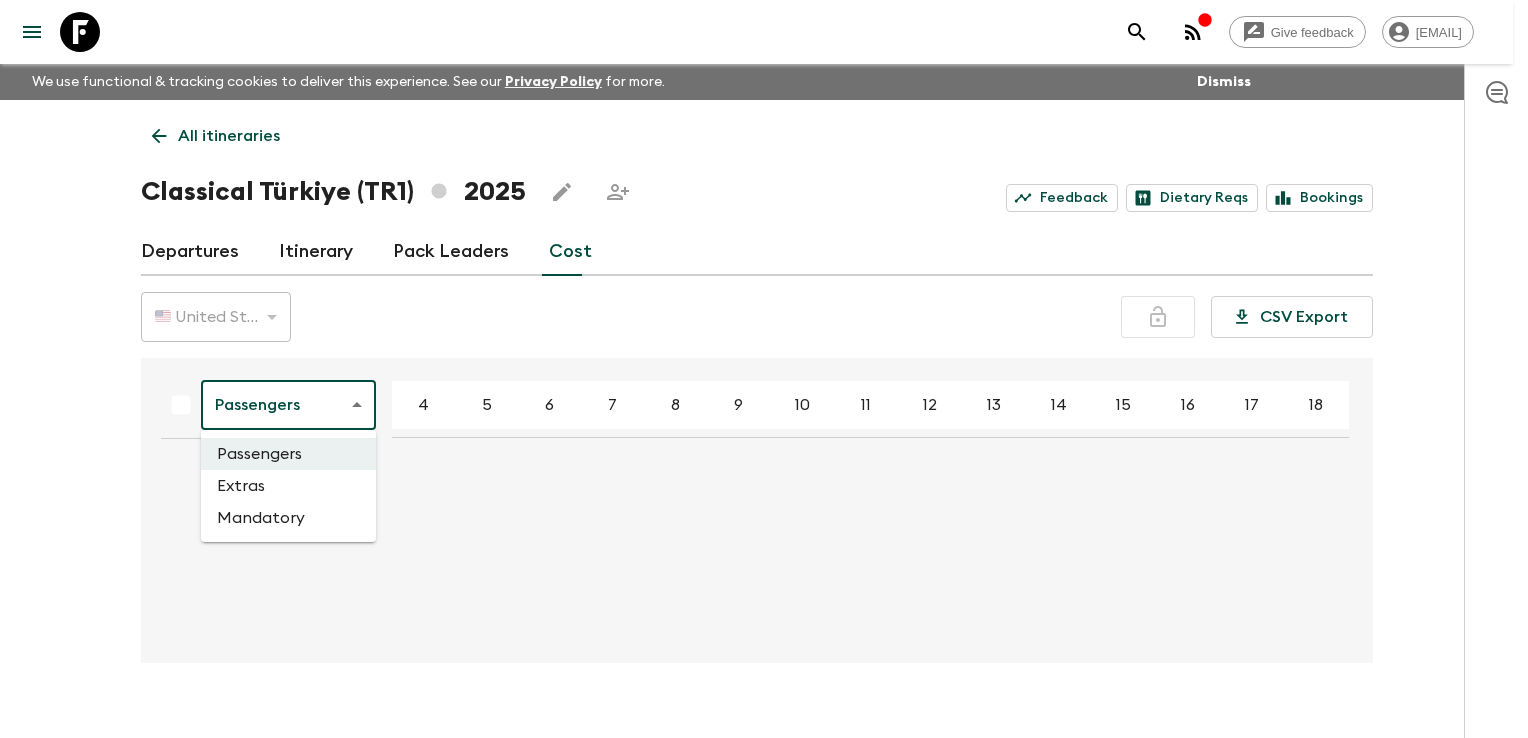 click at bounding box center (764, 369) 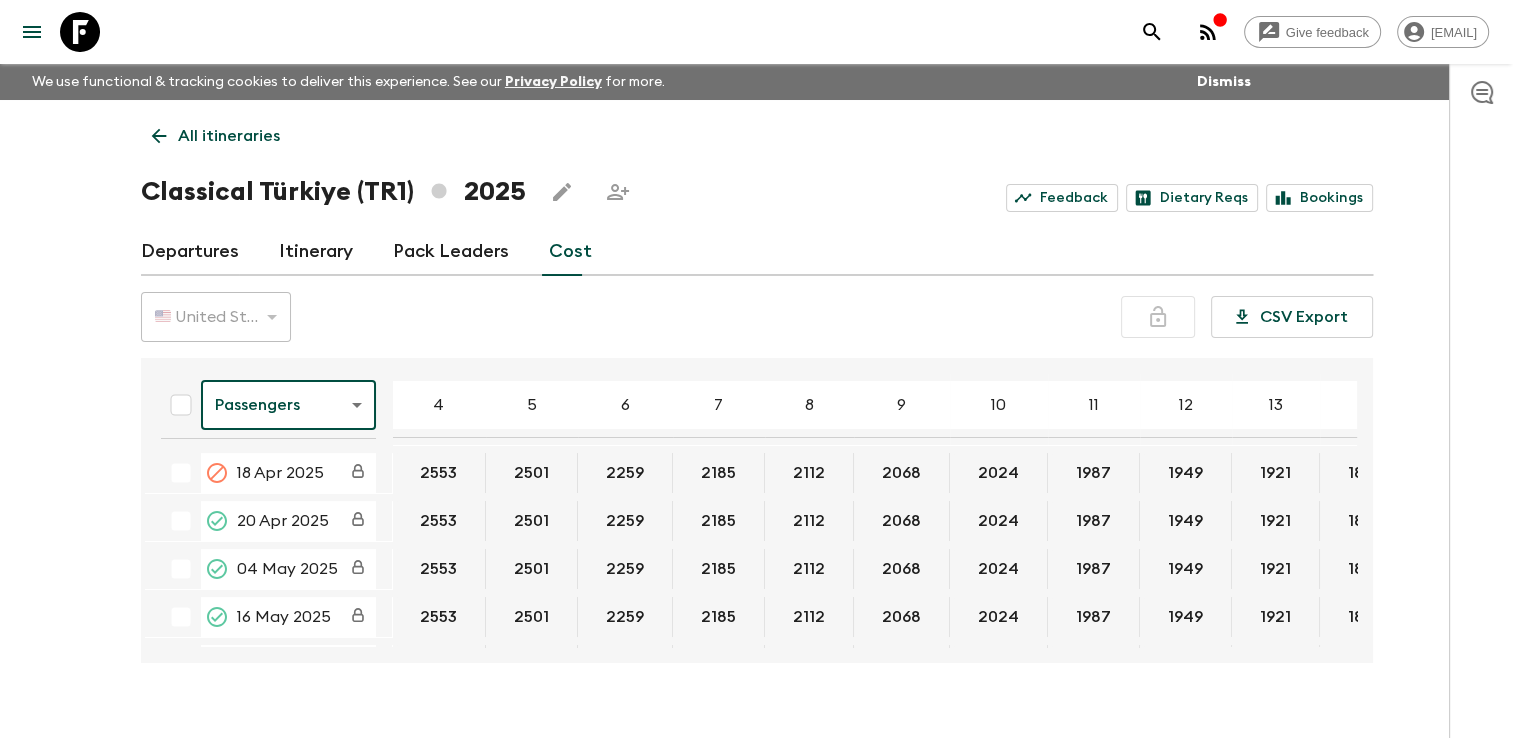 scroll, scrollTop: 35, scrollLeft: 0, axis: vertical 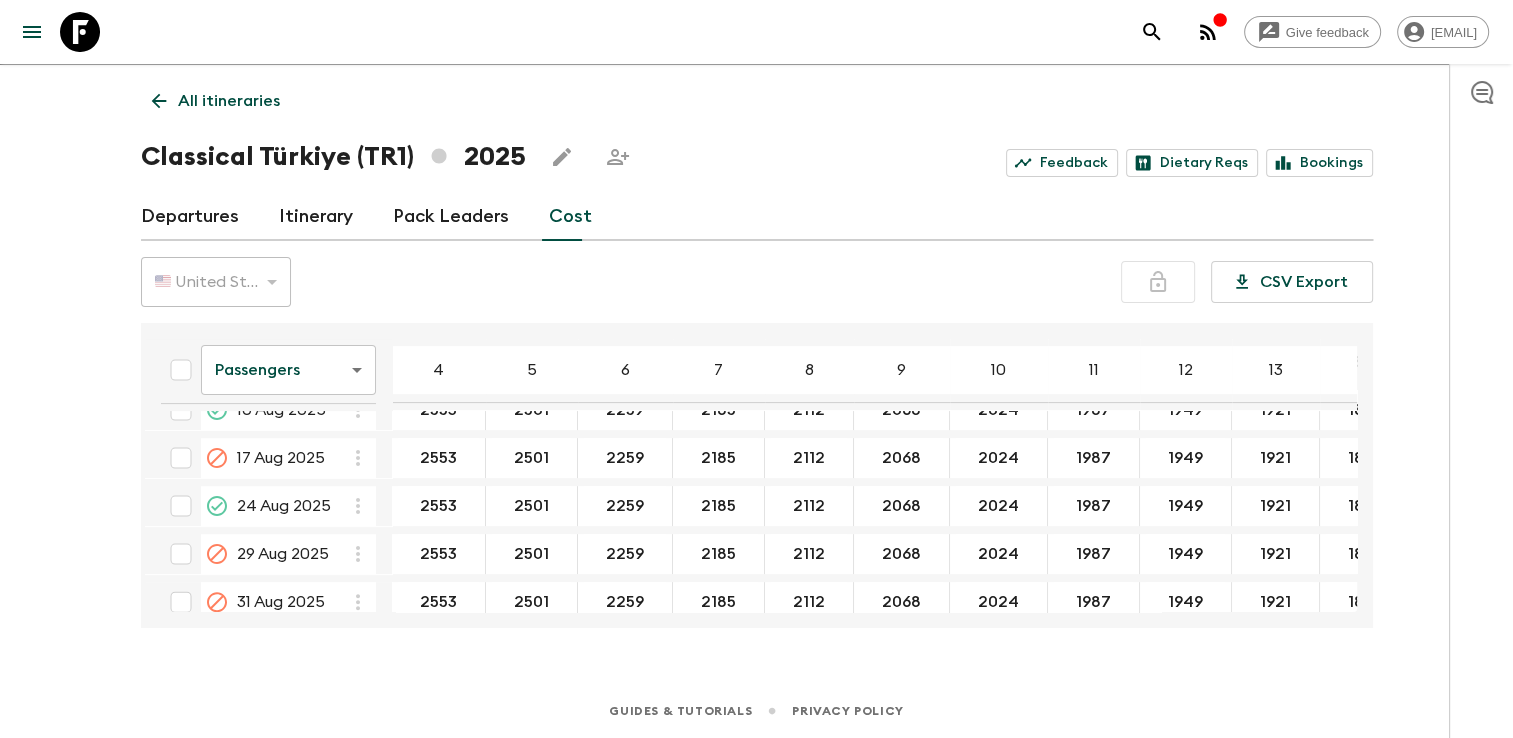 drag, startPoint x: 966, startPoint y: 178, endPoint x: 979, endPoint y: 164, distance: 19.104973 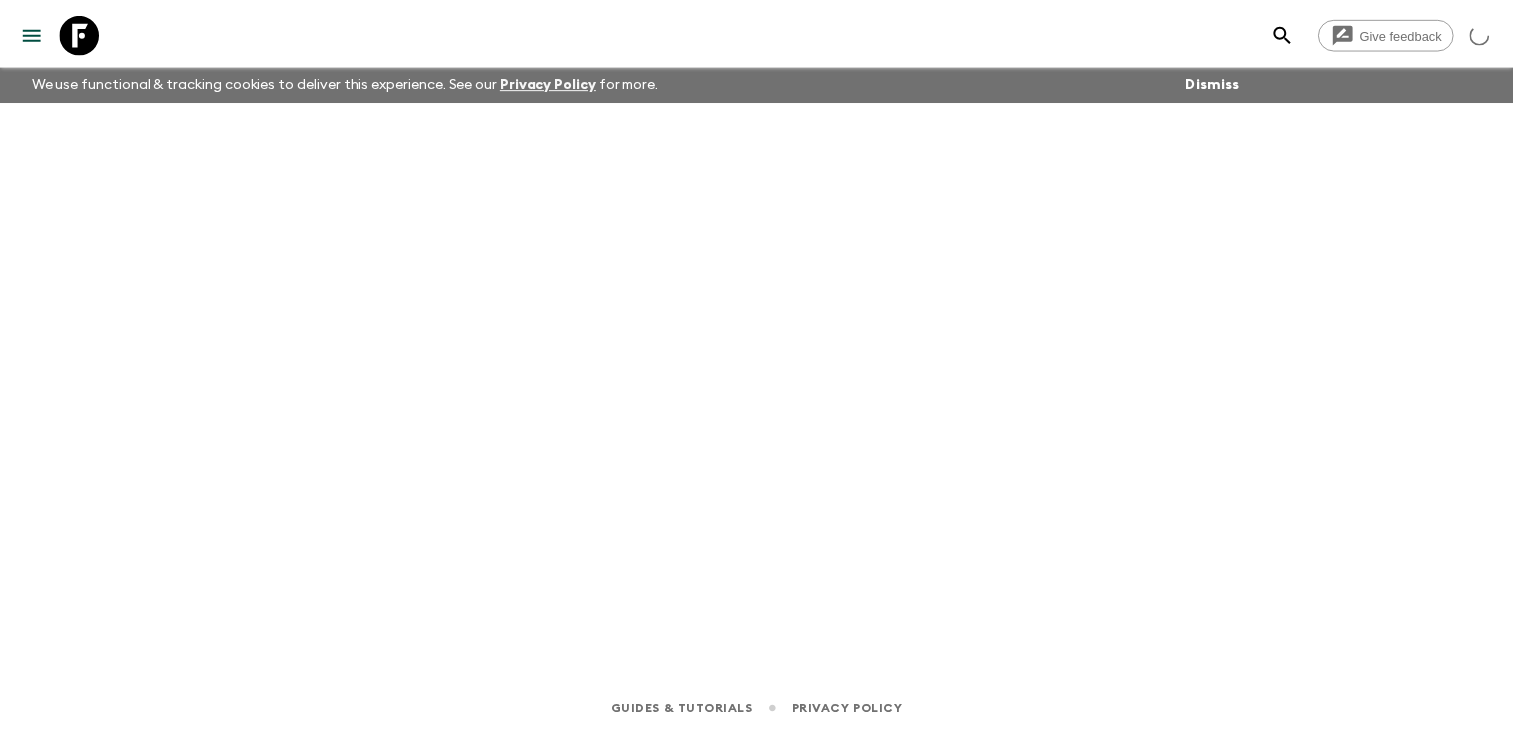 scroll, scrollTop: 0, scrollLeft: 0, axis: both 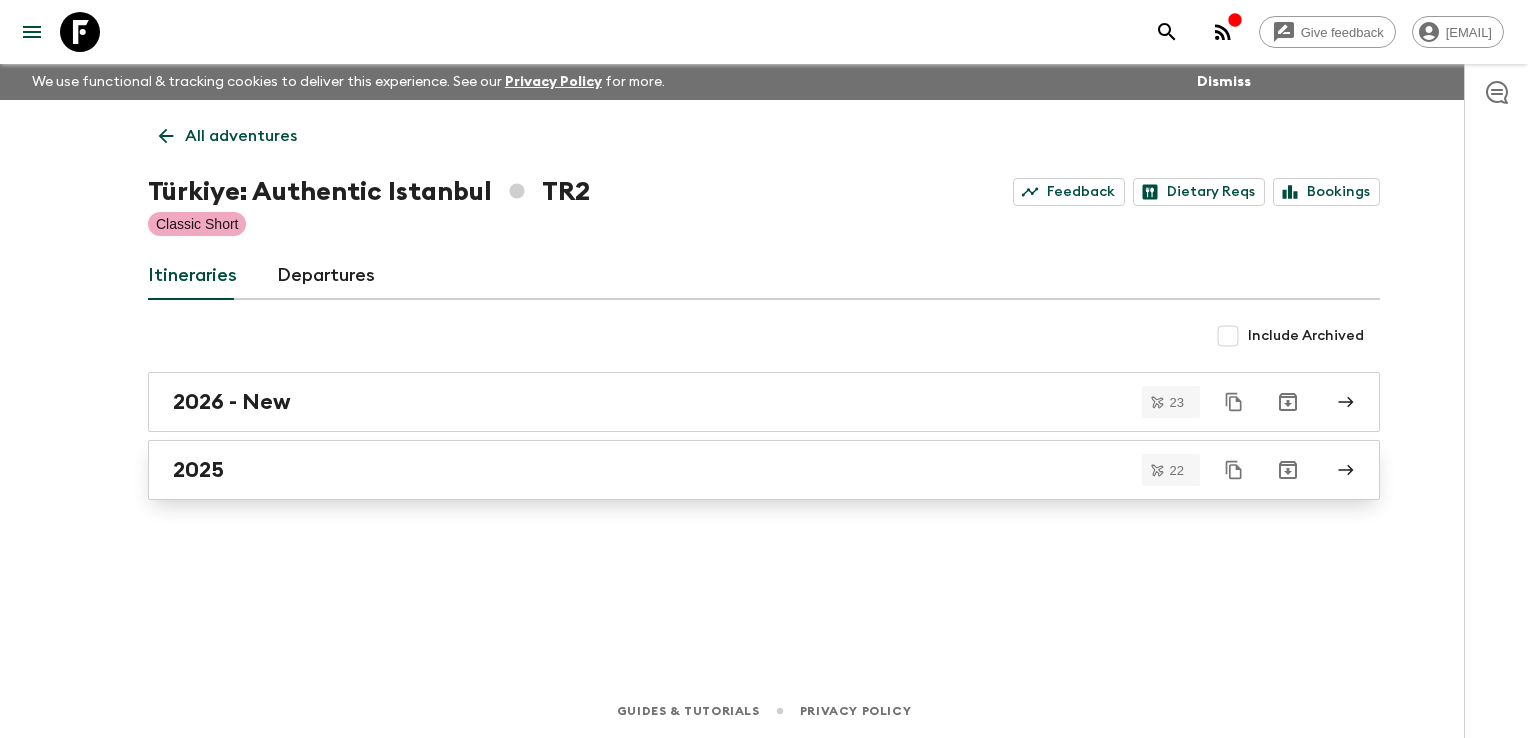 click on "2025" at bounding box center [198, 470] 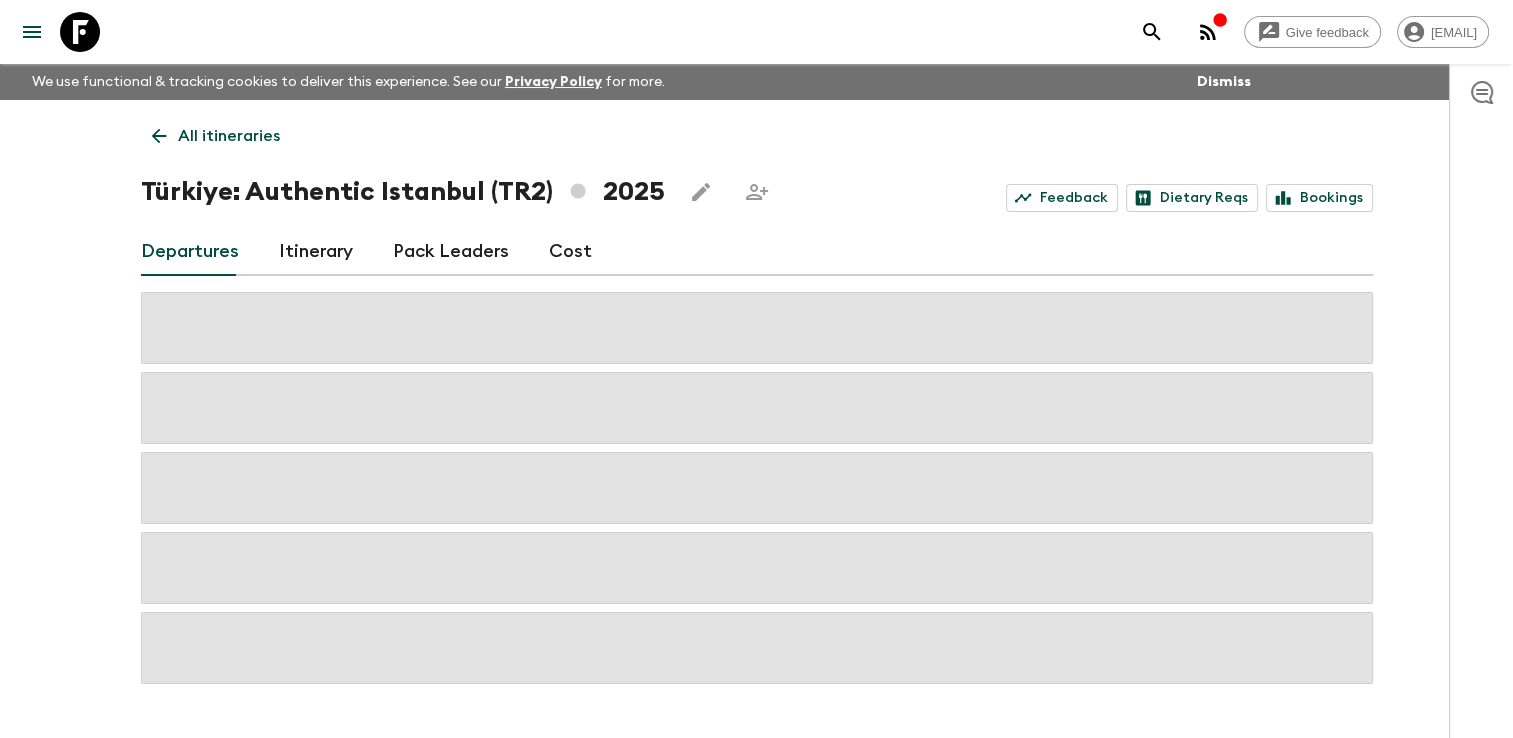 click on "Cost" at bounding box center [570, 252] 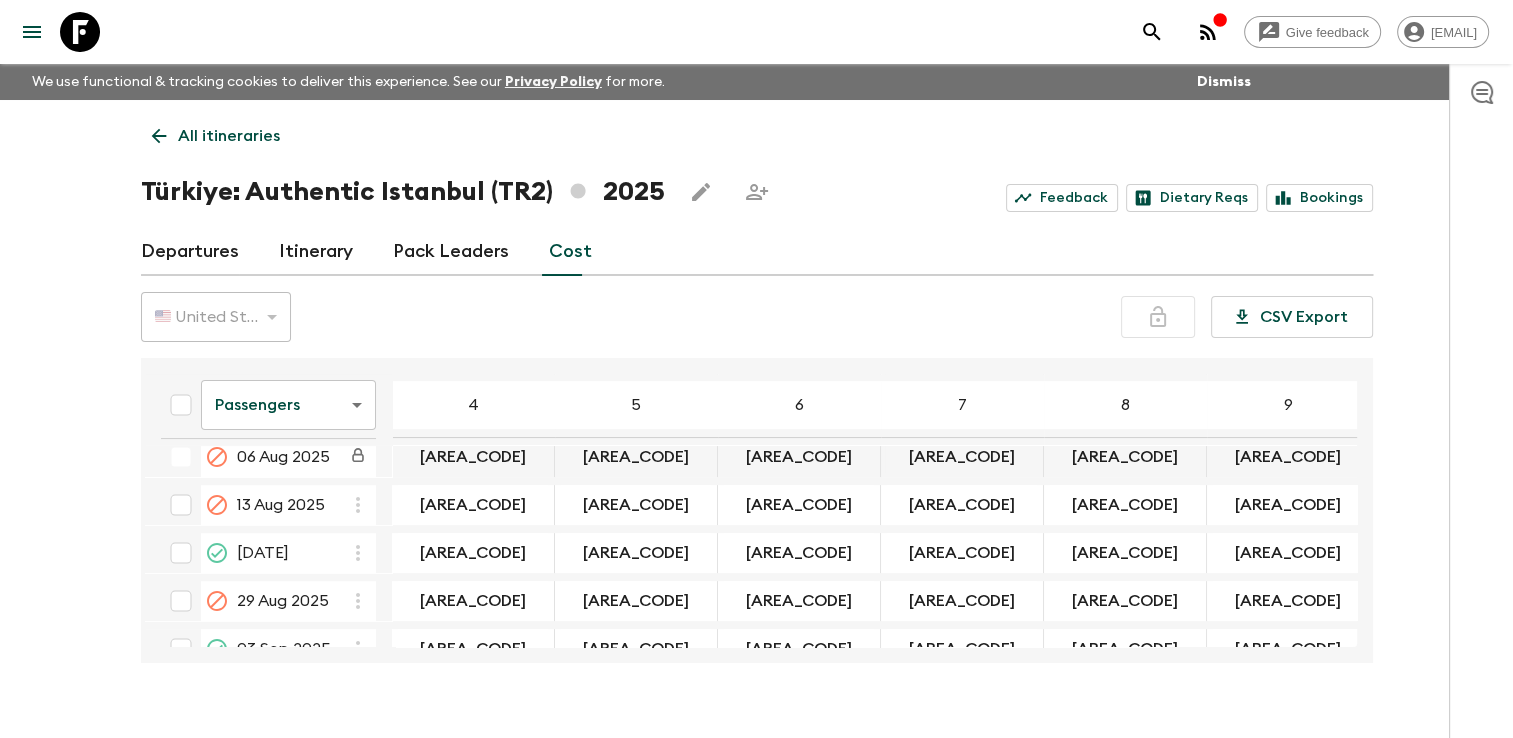 scroll, scrollTop: 600, scrollLeft: 0, axis: vertical 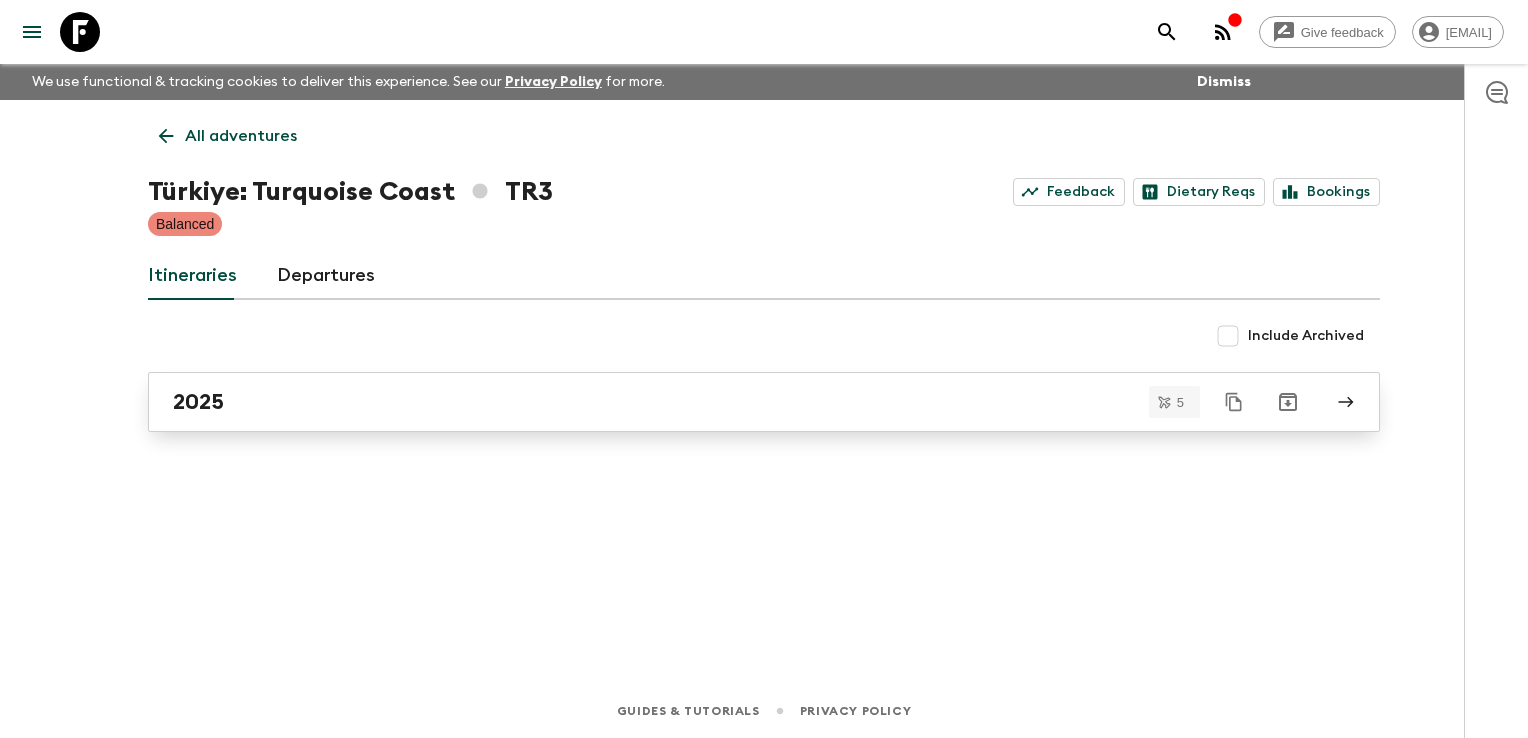 click on "2025" at bounding box center [198, 402] 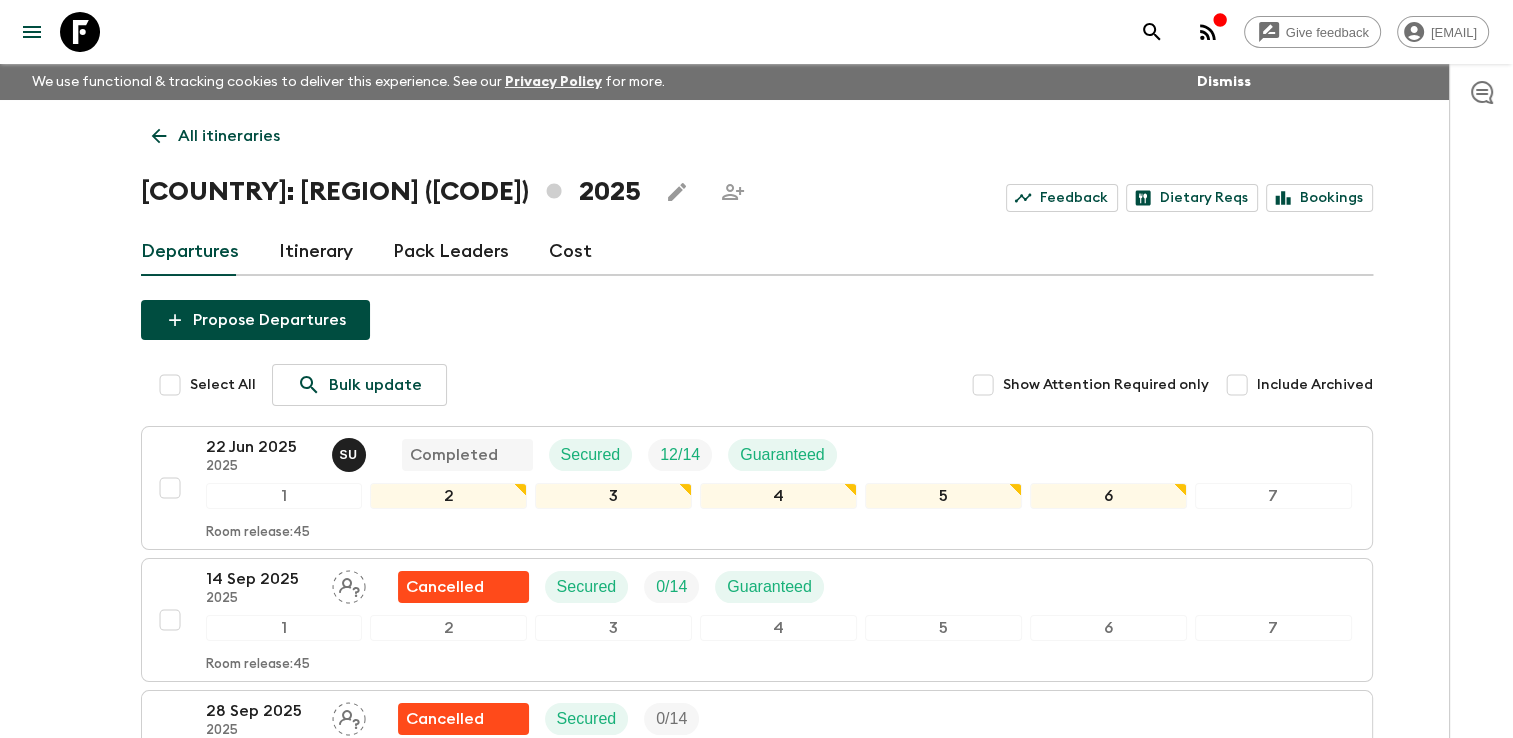 click on "Cost" at bounding box center (570, 252) 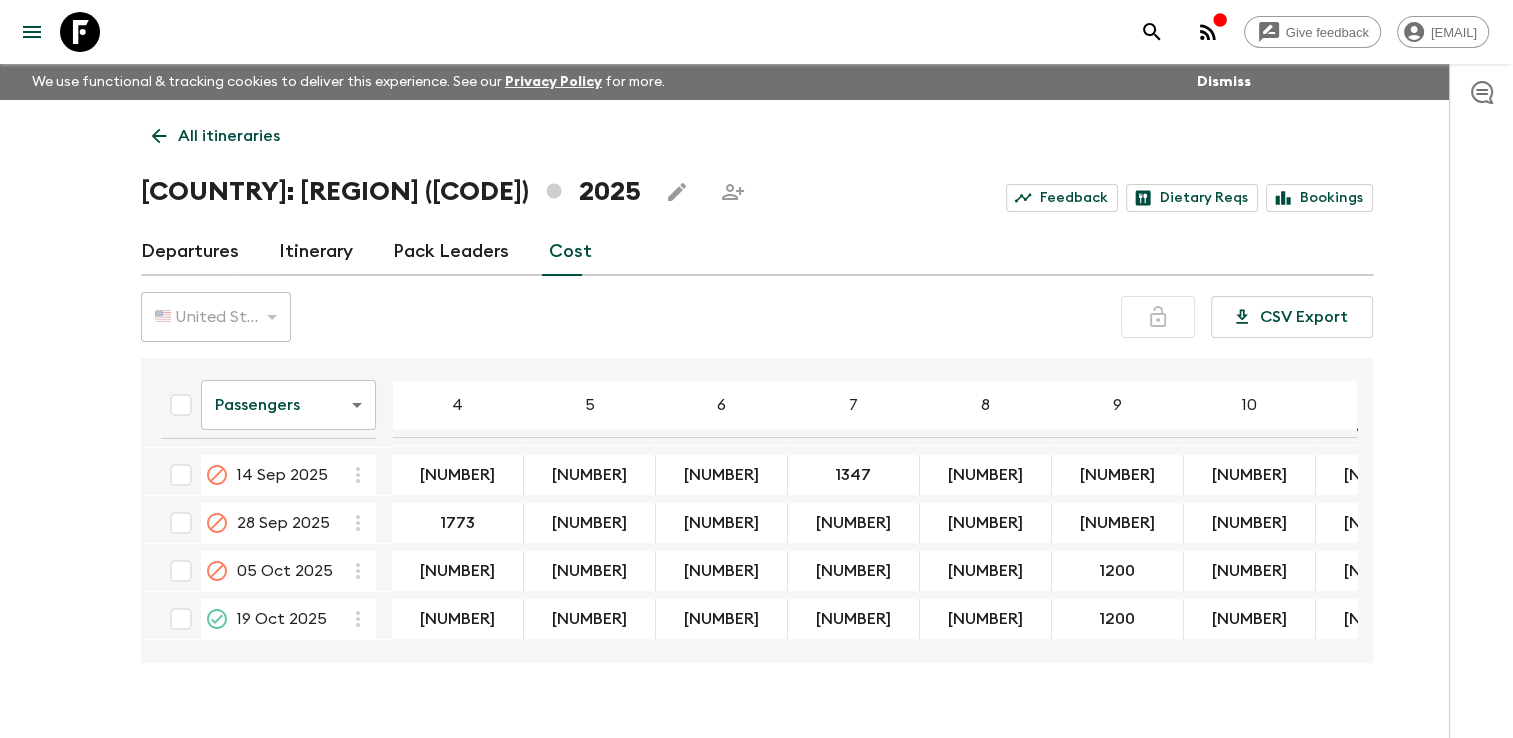 scroll, scrollTop: 53, scrollLeft: 0, axis: vertical 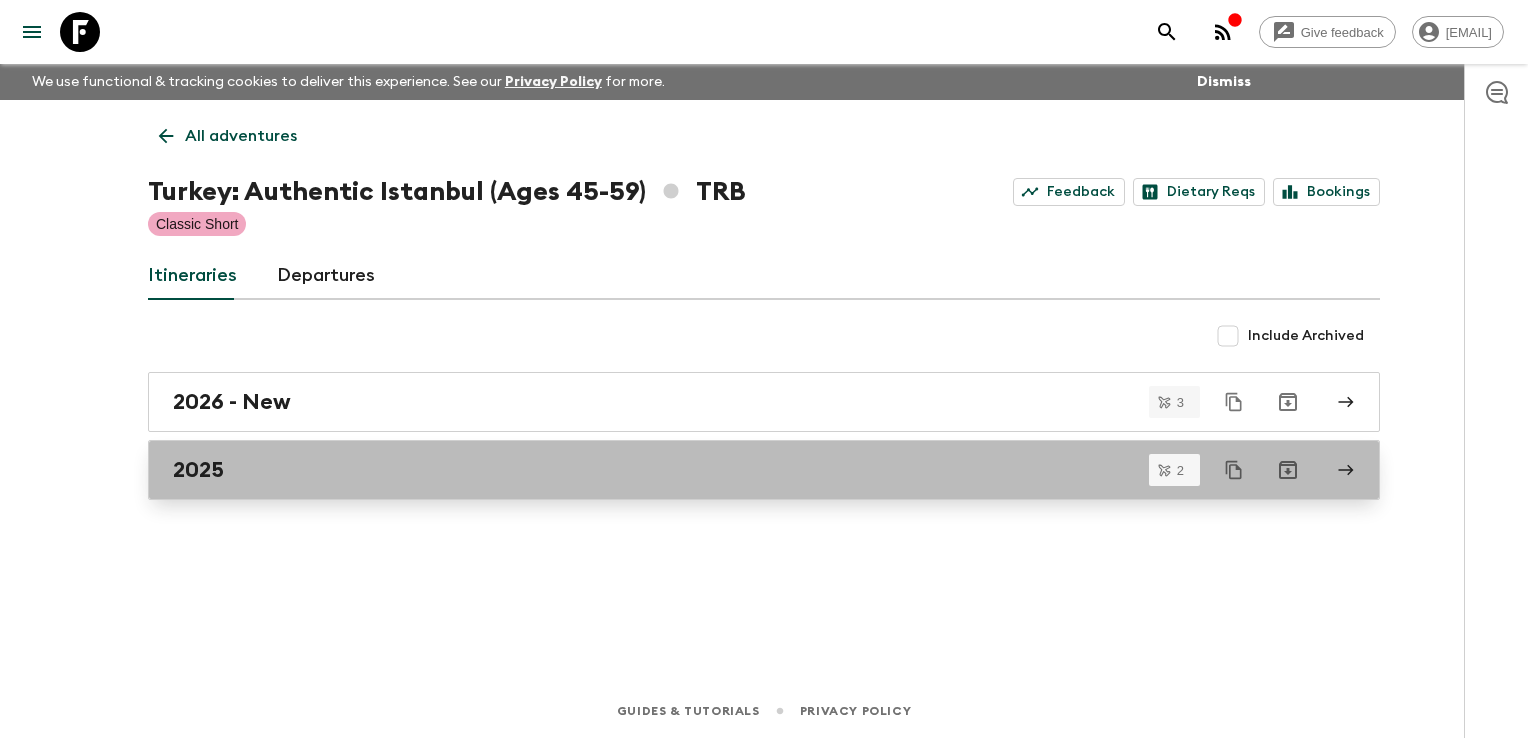 click on "2025" at bounding box center (198, 470) 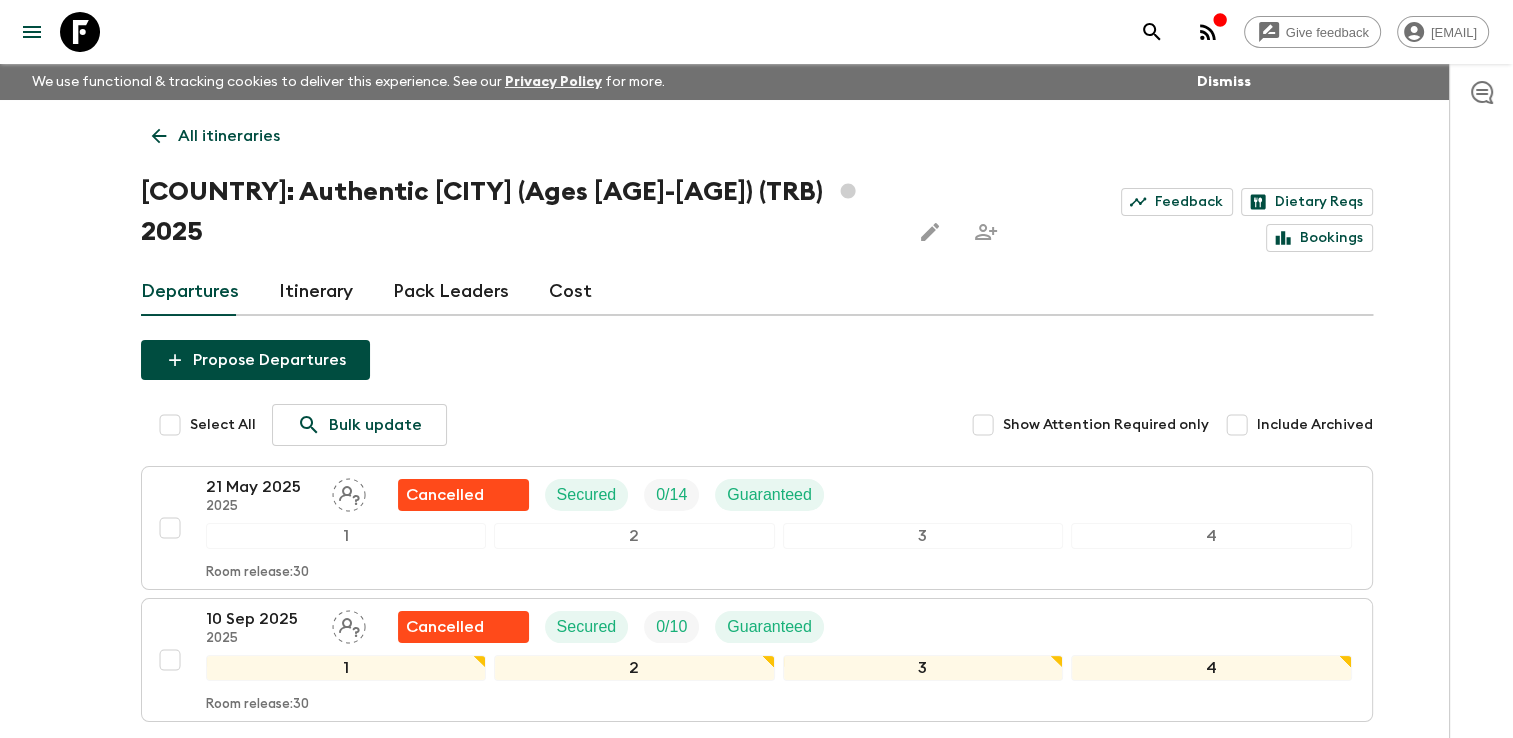 click on "Cost" at bounding box center (570, 292) 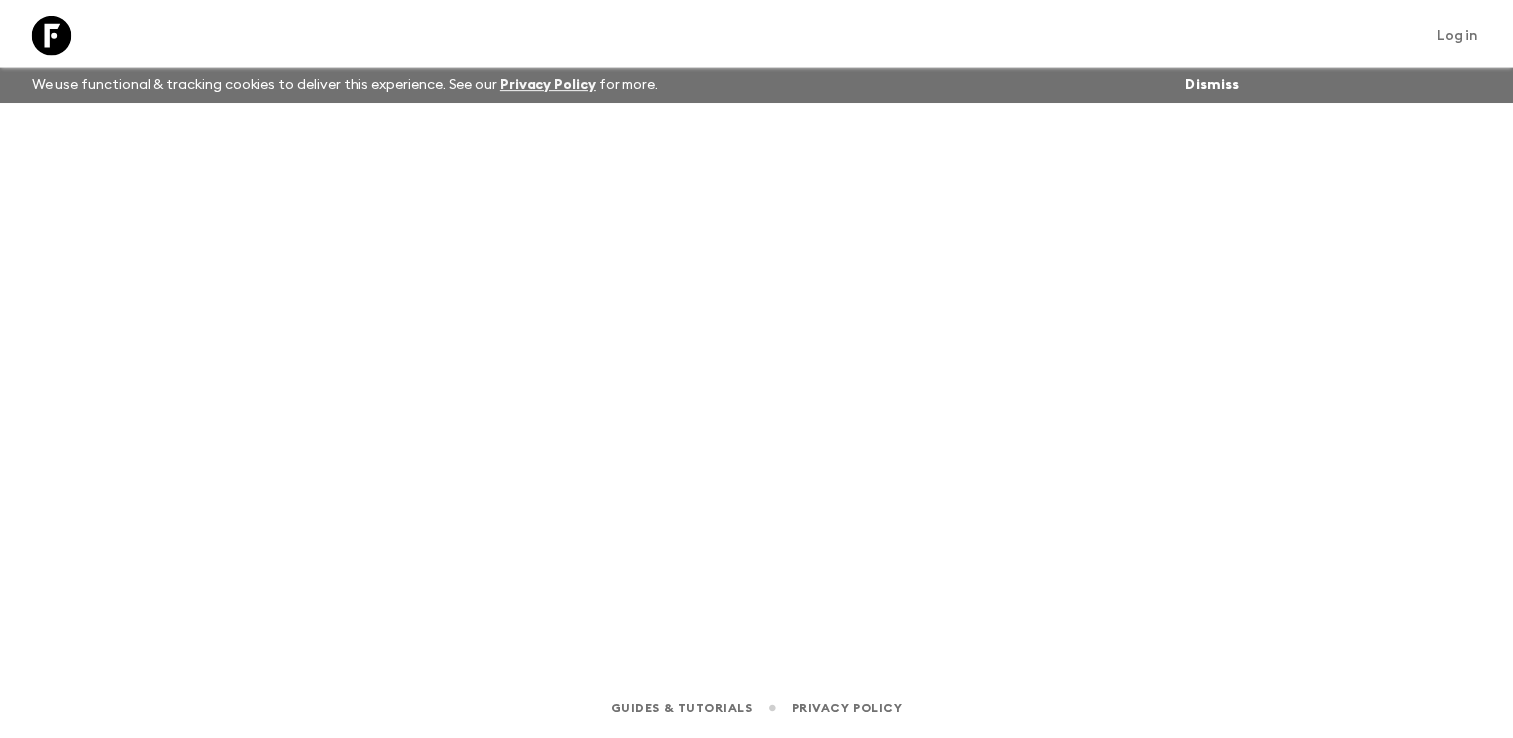 scroll, scrollTop: 0, scrollLeft: 0, axis: both 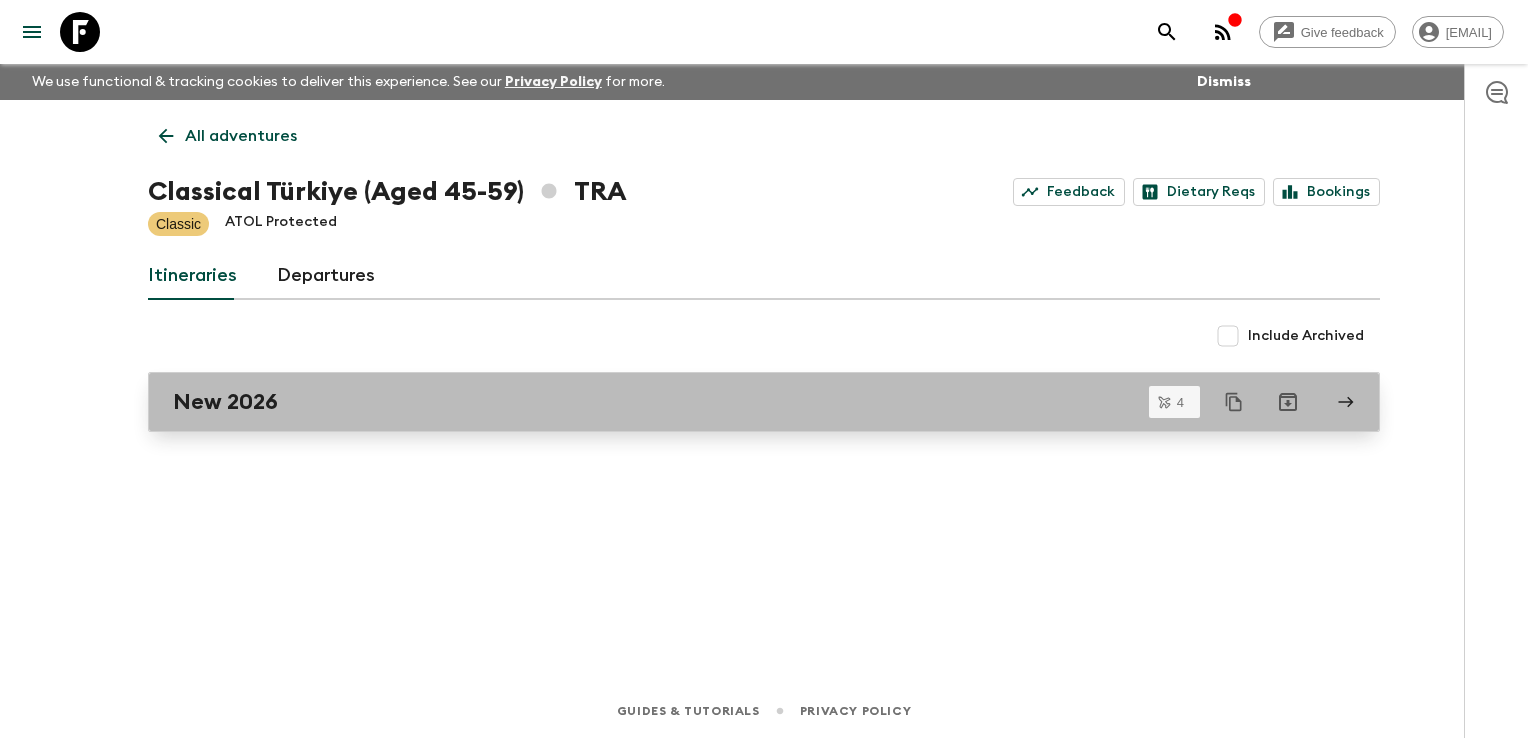 click on "New 2026" at bounding box center [225, 402] 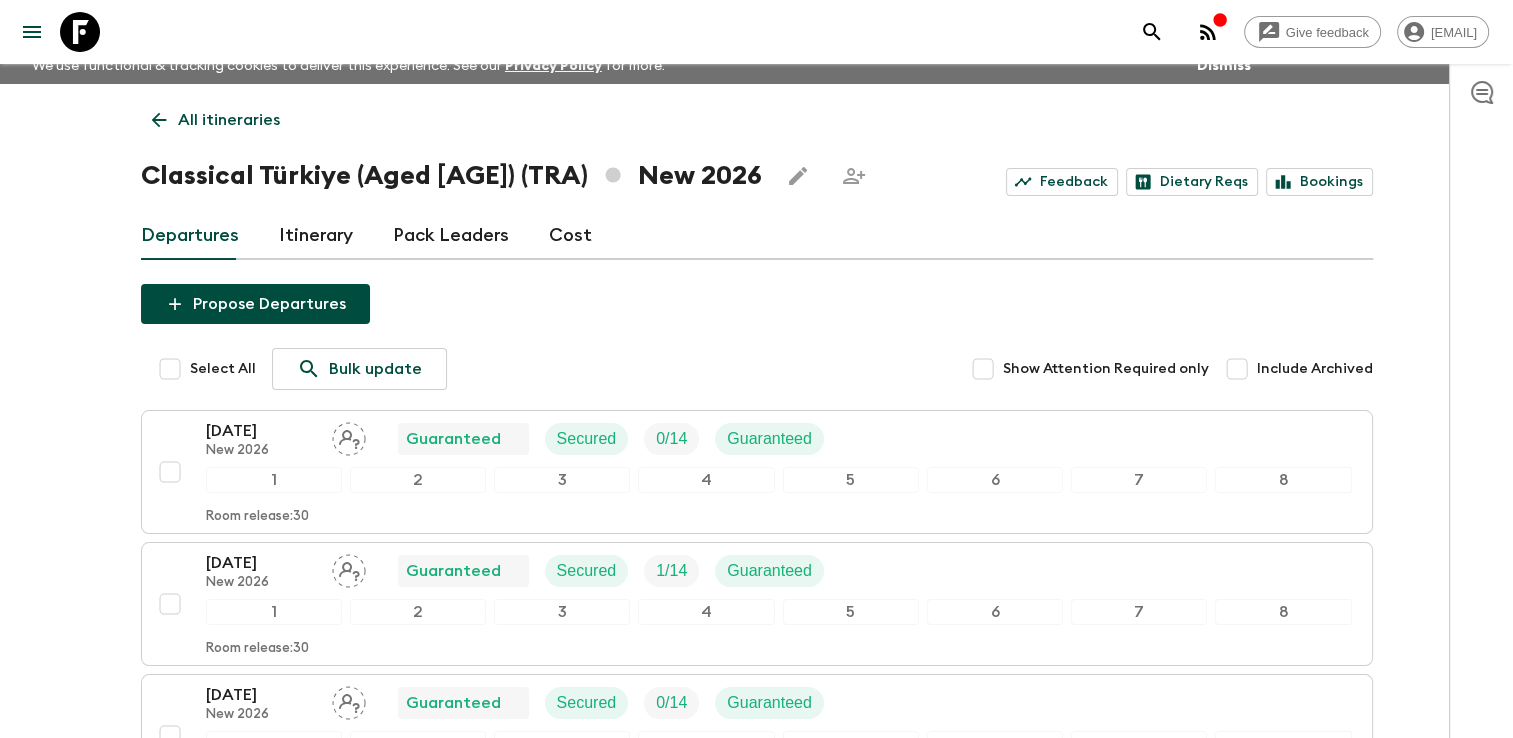 scroll, scrollTop: 0, scrollLeft: 0, axis: both 